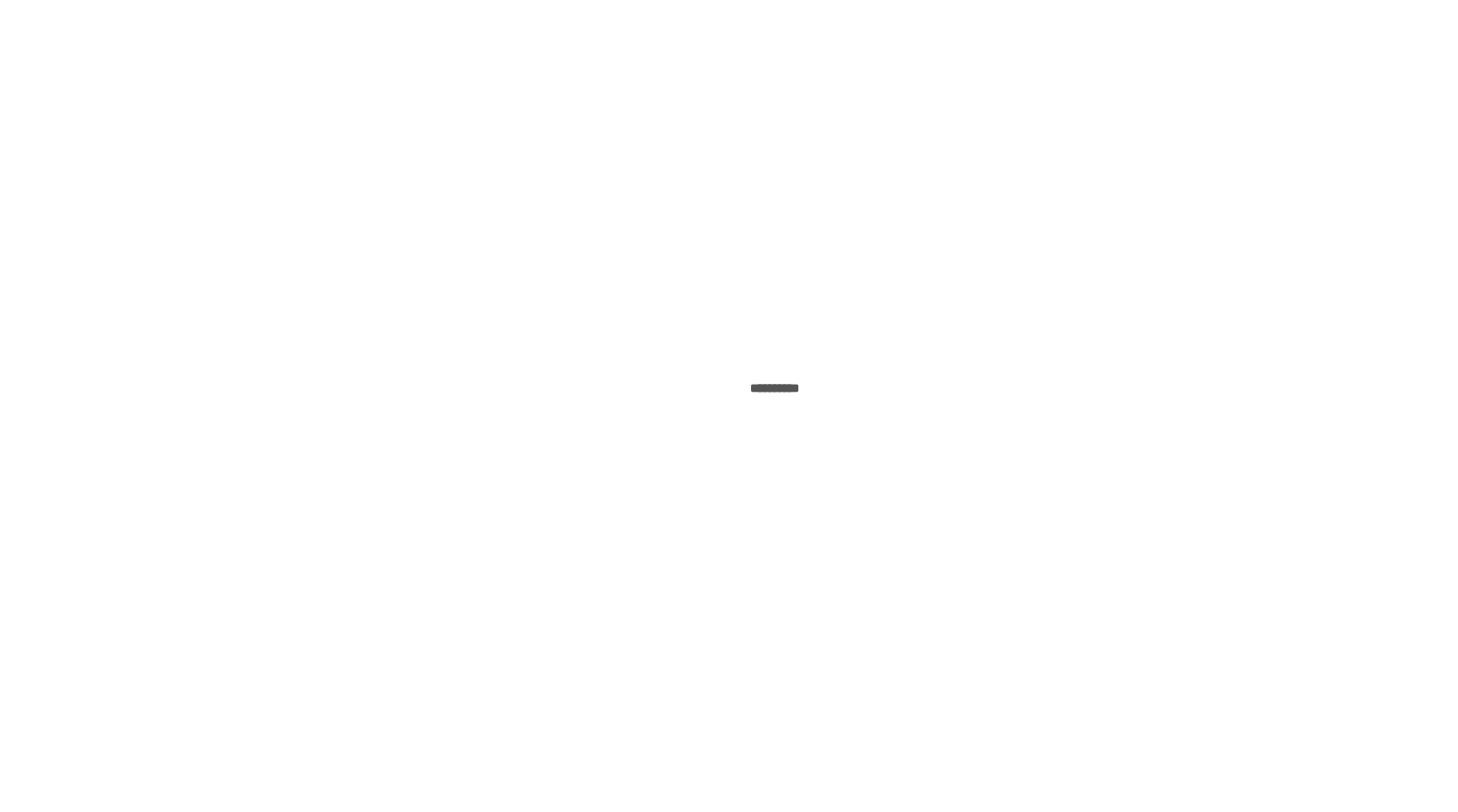 scroll, scrollTop: 0, scrollLeft: 0, axis: both 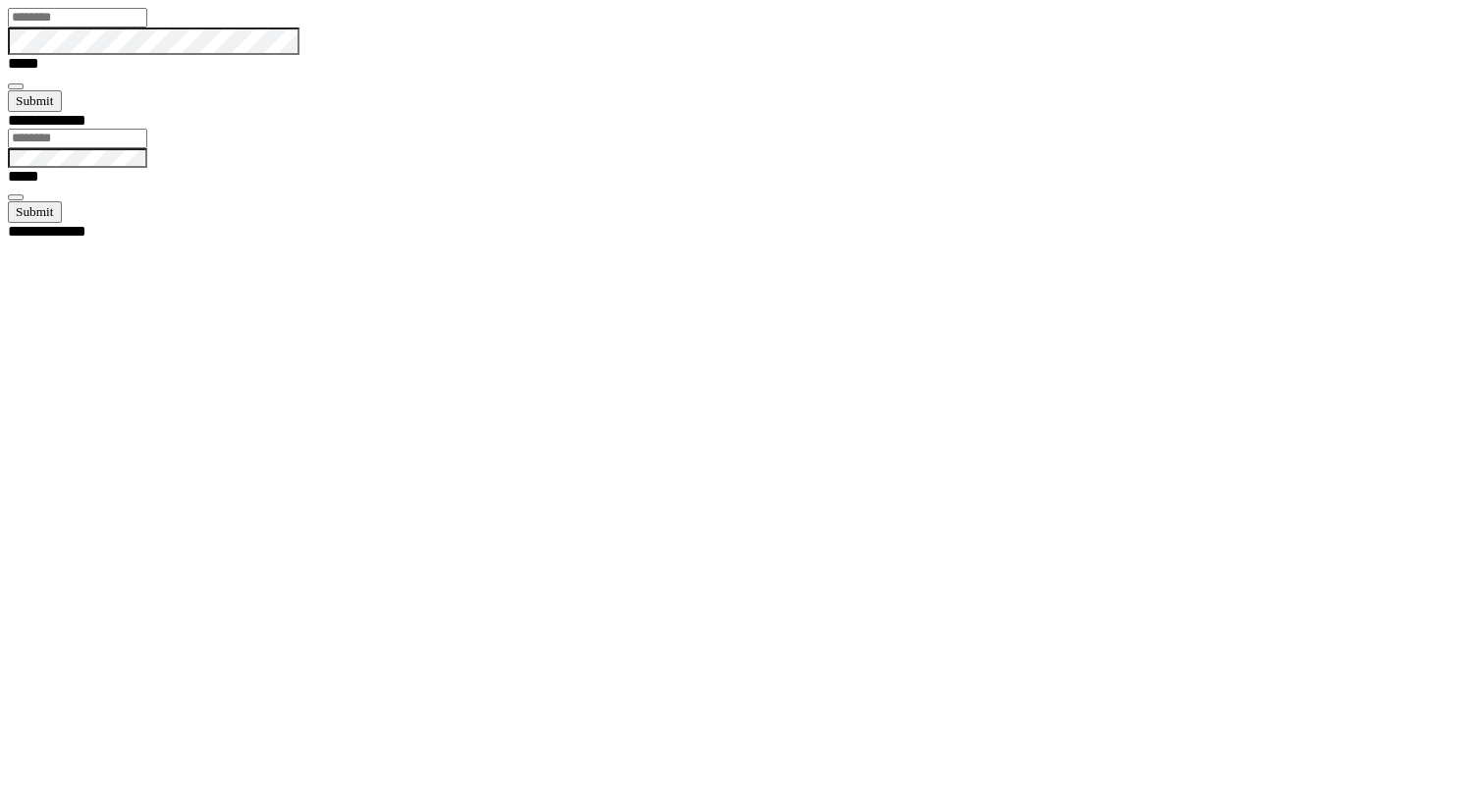 click on "*****" at bounding box center (736, 49) 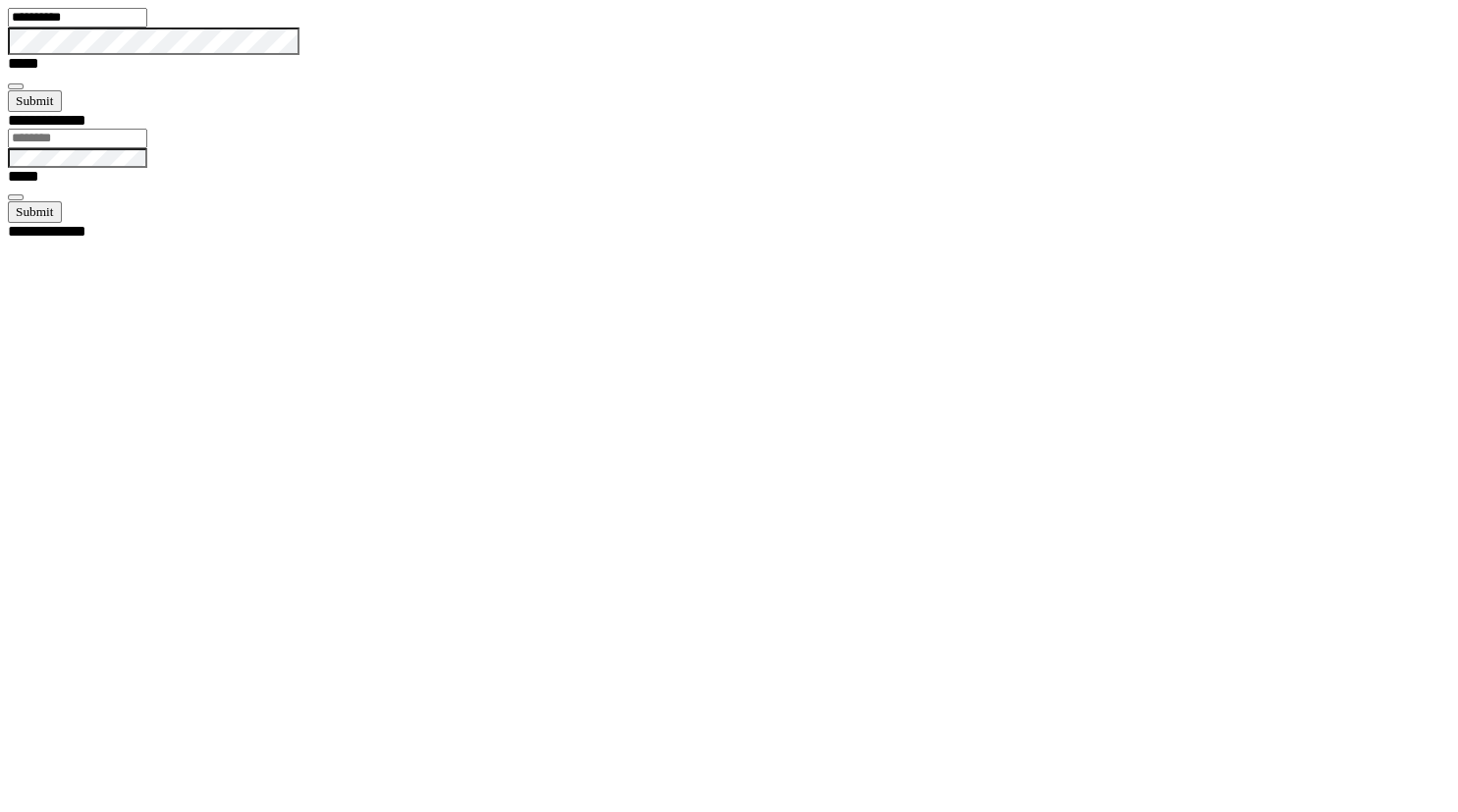 type on "**********" 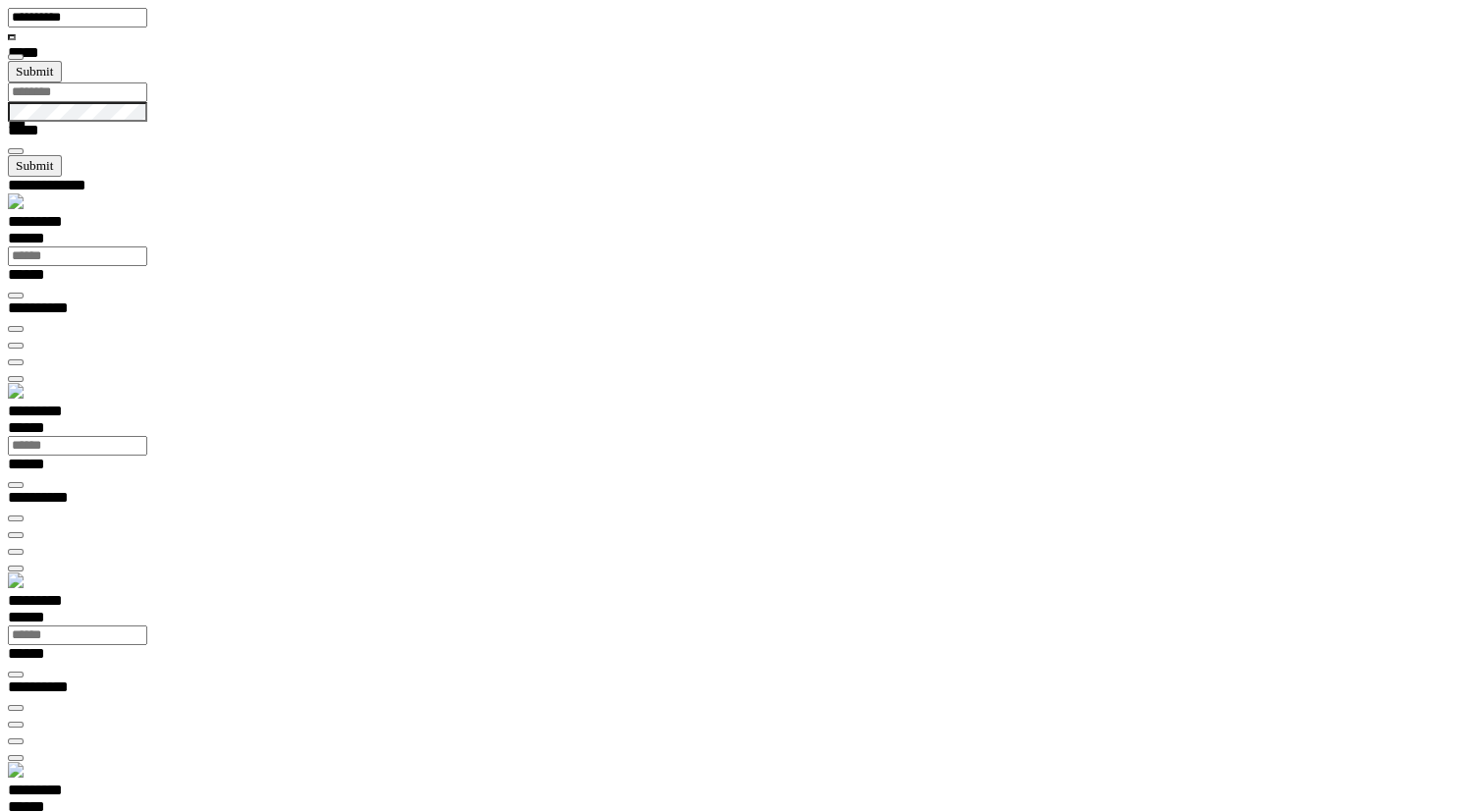 click on "*********" at bounding box center (736, 983) 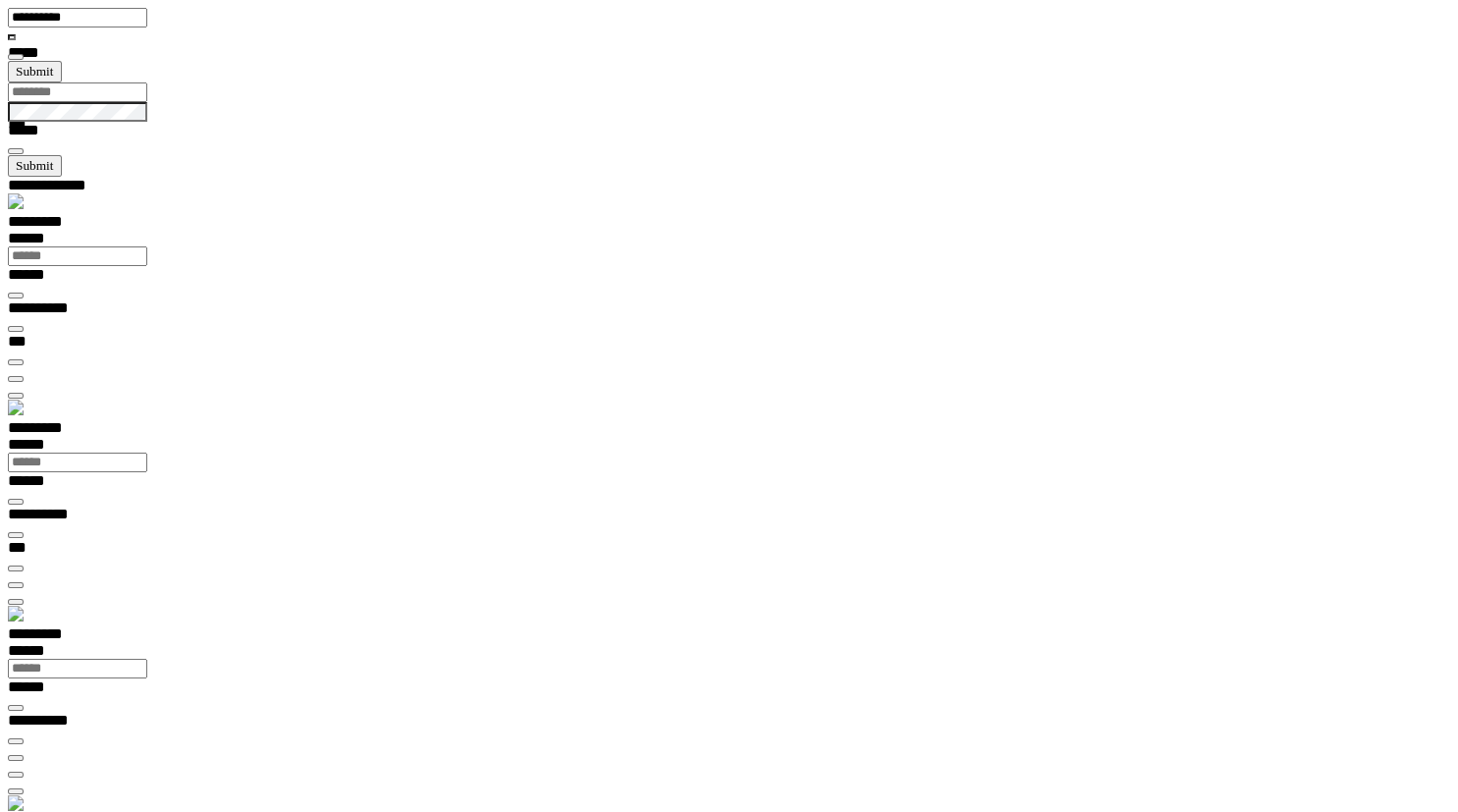 scroll, scrollTop: 2, scrollLeft: 1, axis: both 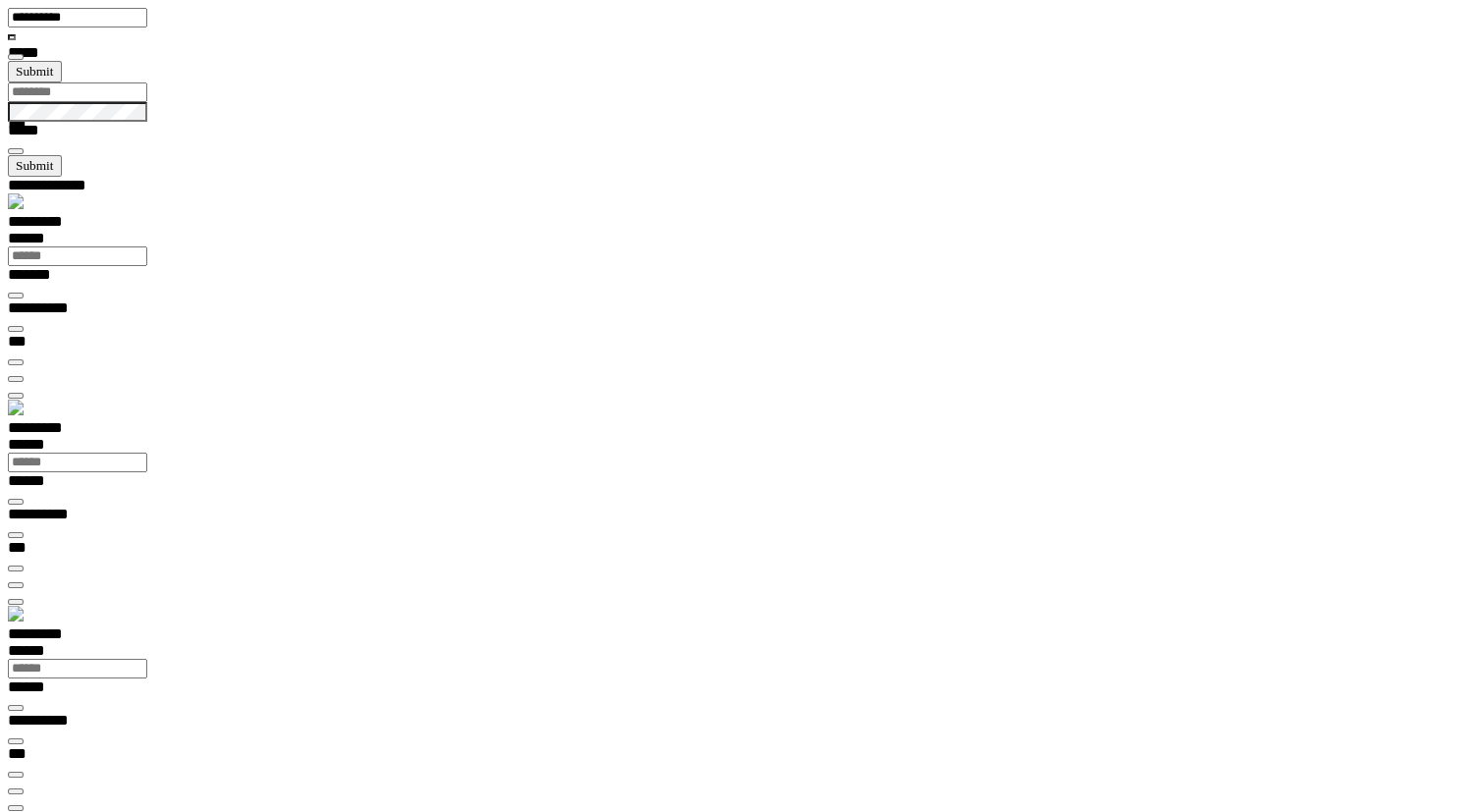 click at bounding box center [16, 13978] 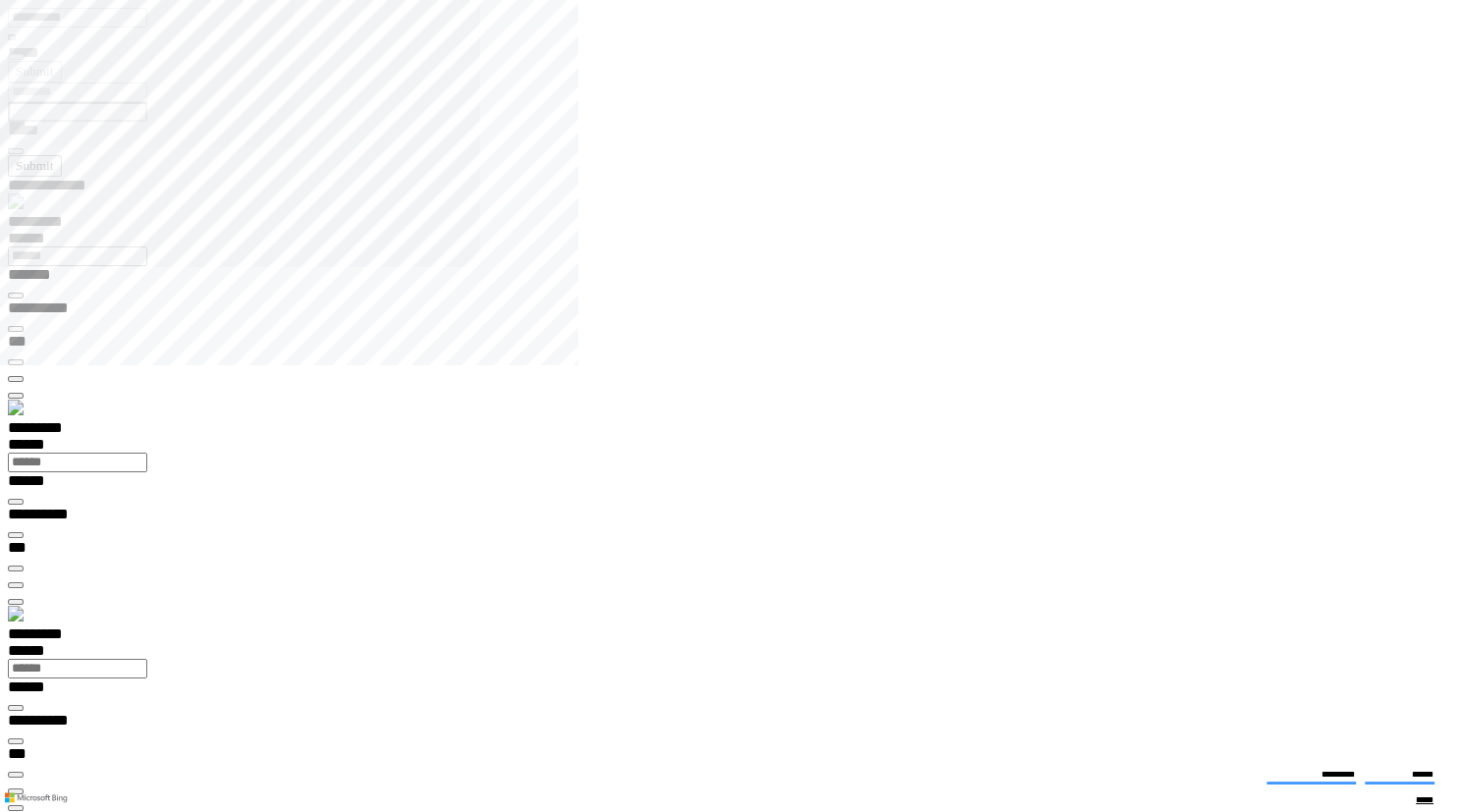 click at bounding box center (16, 13913) 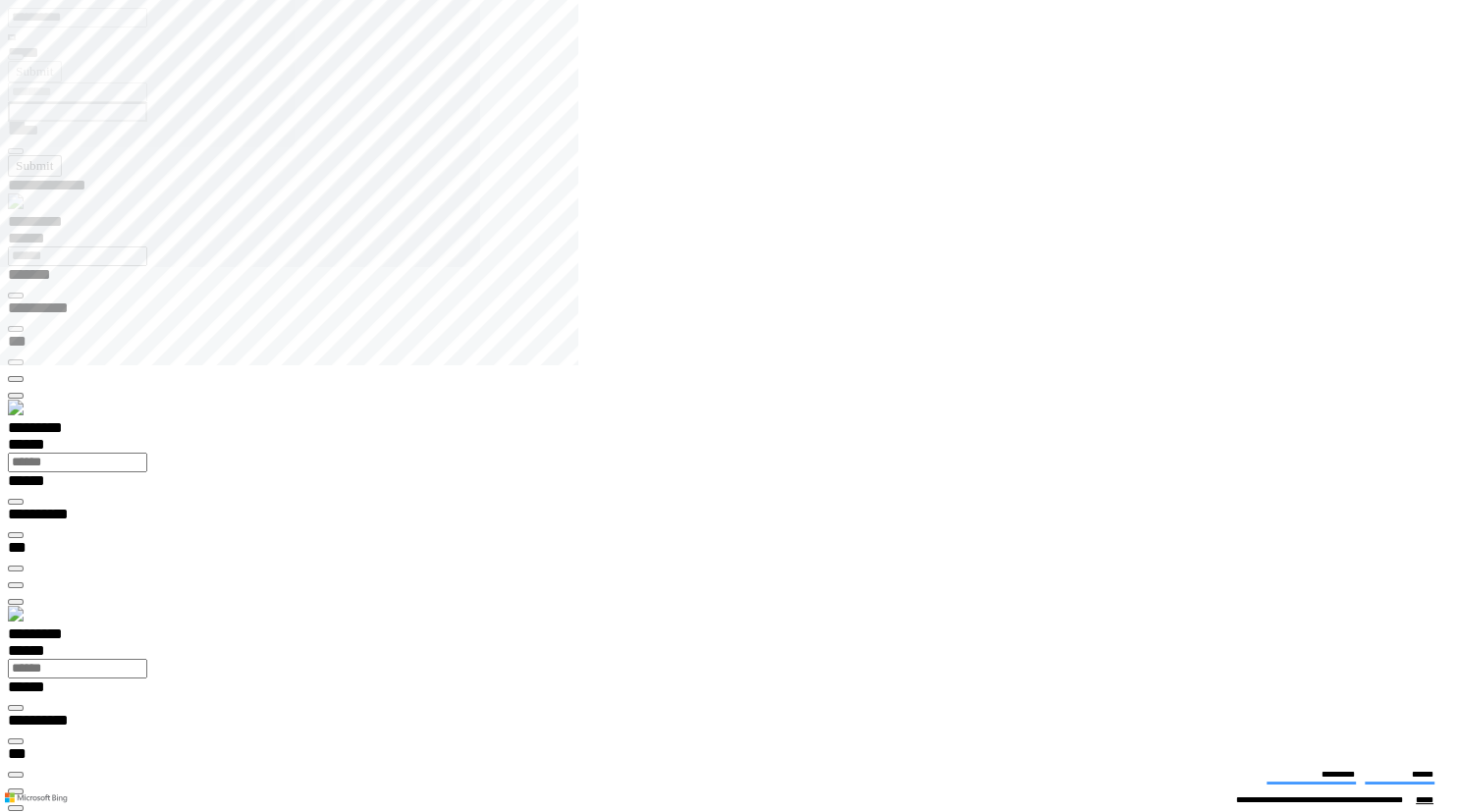 scroll, scrollTop: 97477, scrollLeft: 97985, axis: both 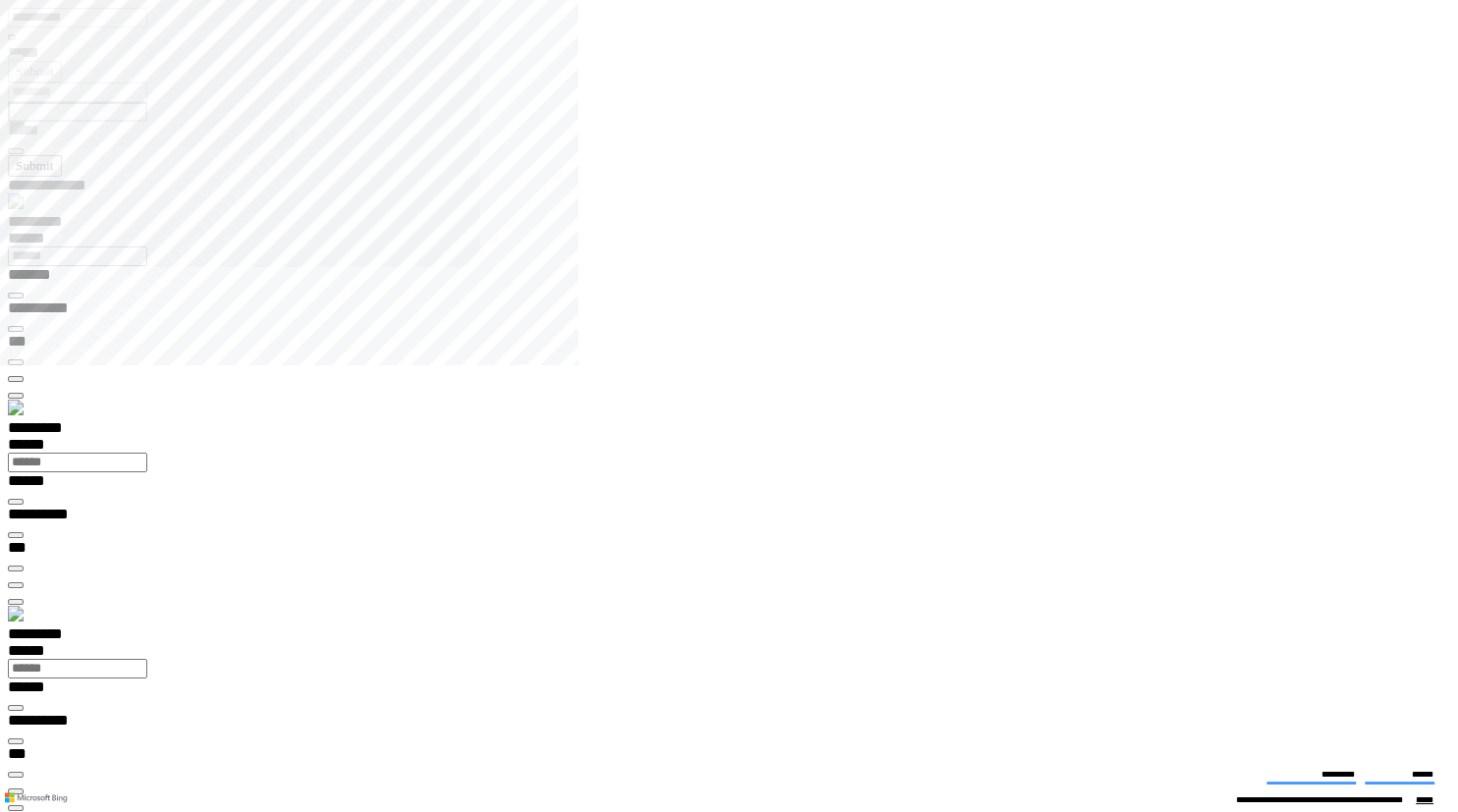 click at bounding box center [16, 1176] 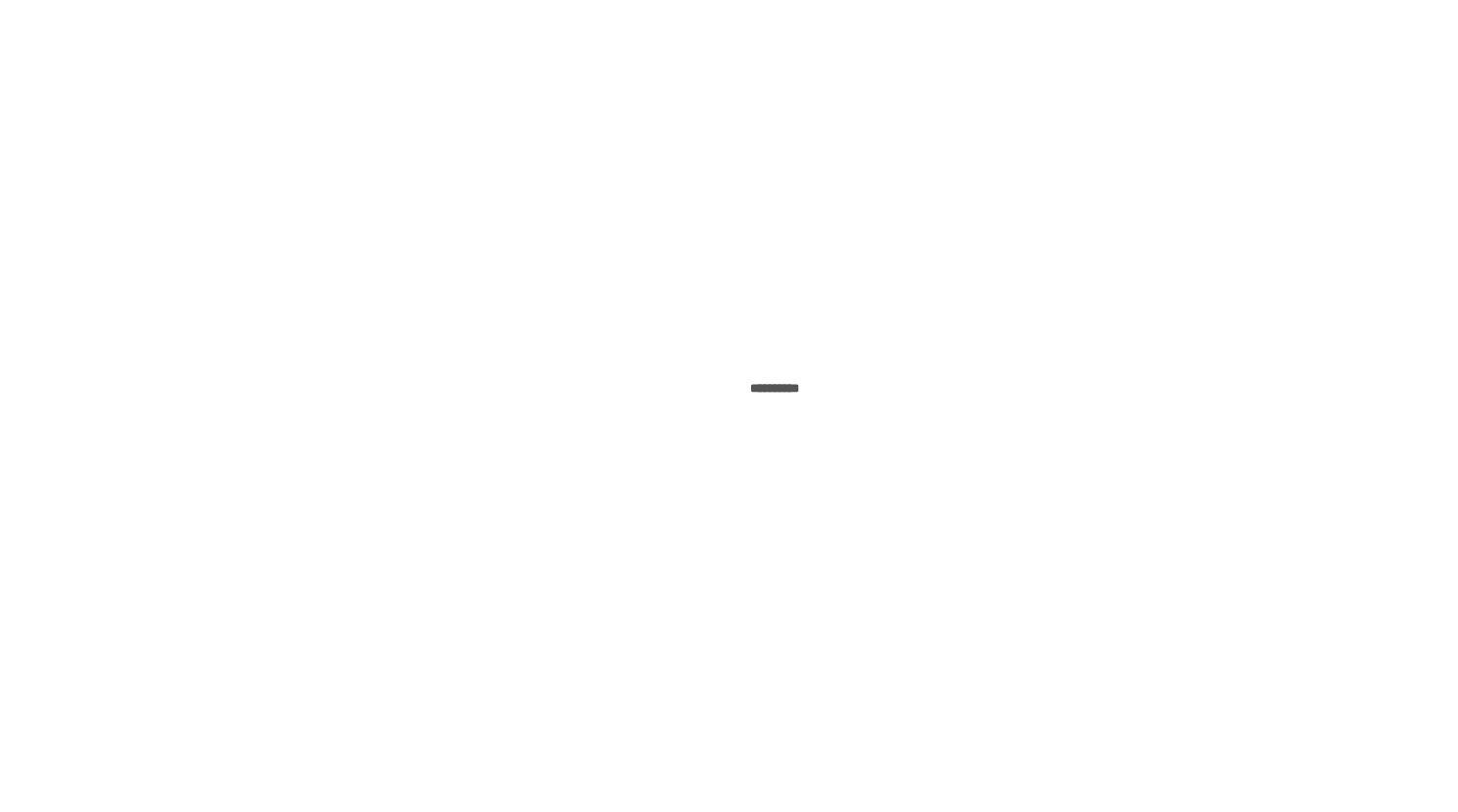 scroll, scrollTop: 0, scrollLeft: 0, axis: both 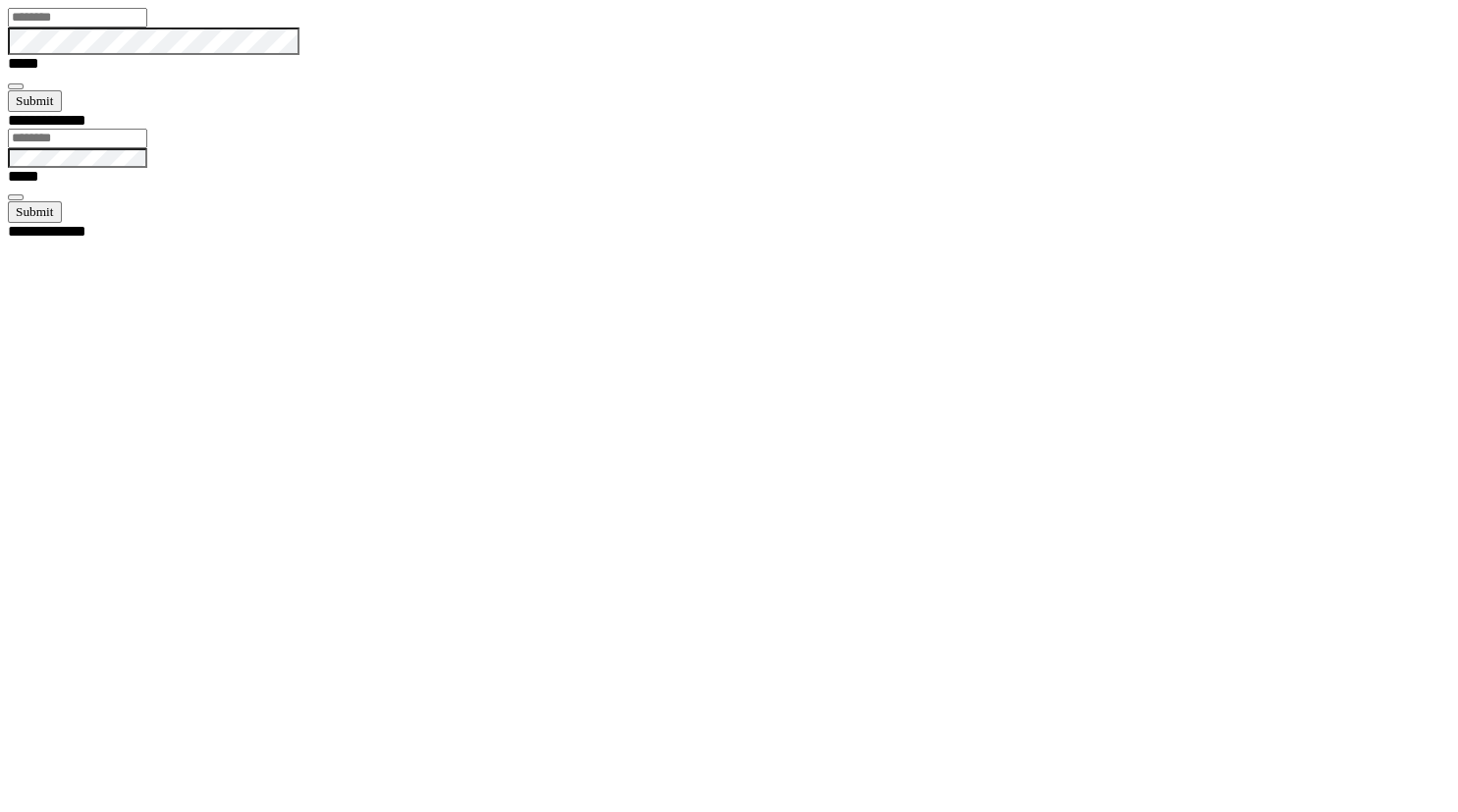 click at bounding box center (78, 18) 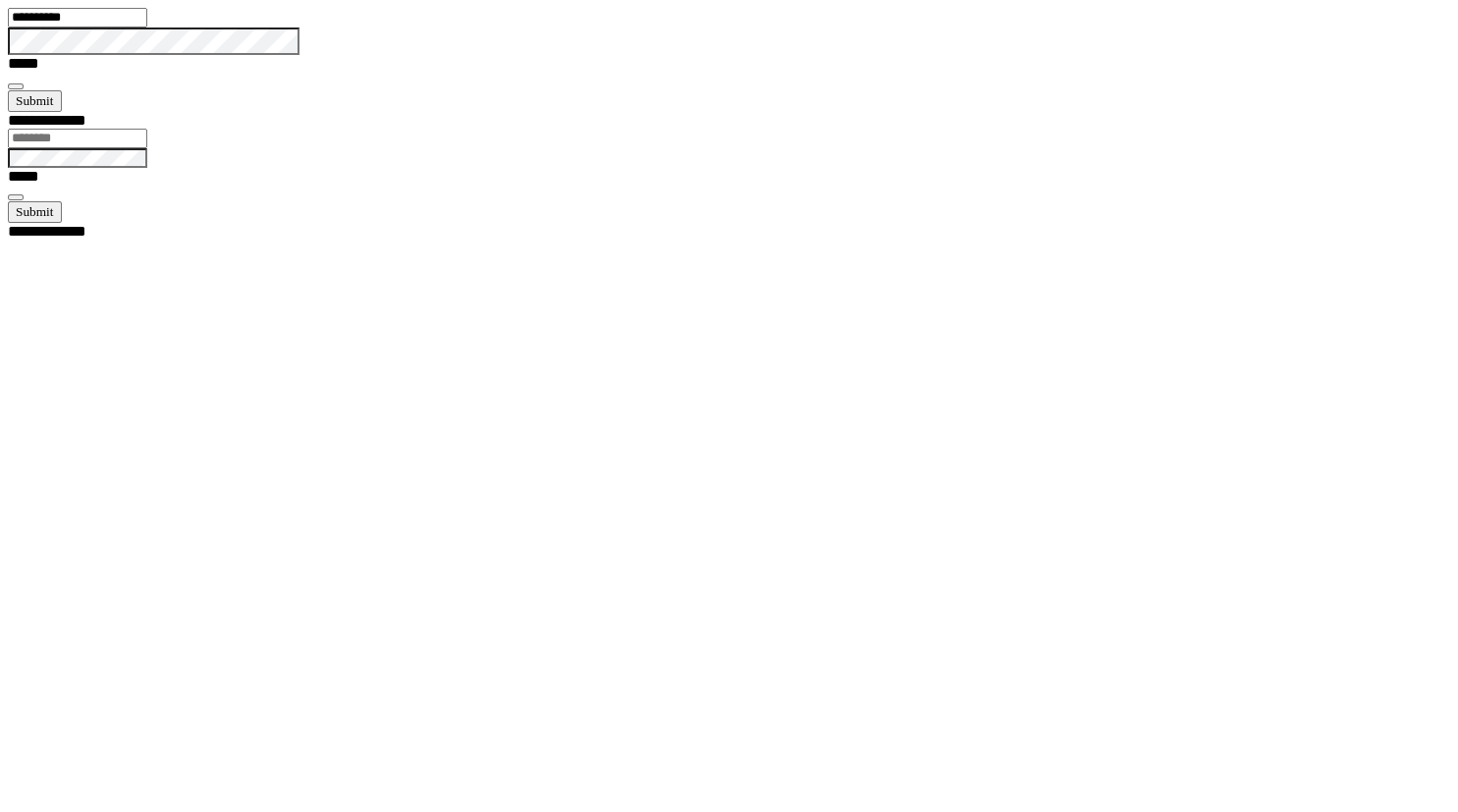 type on "**********" 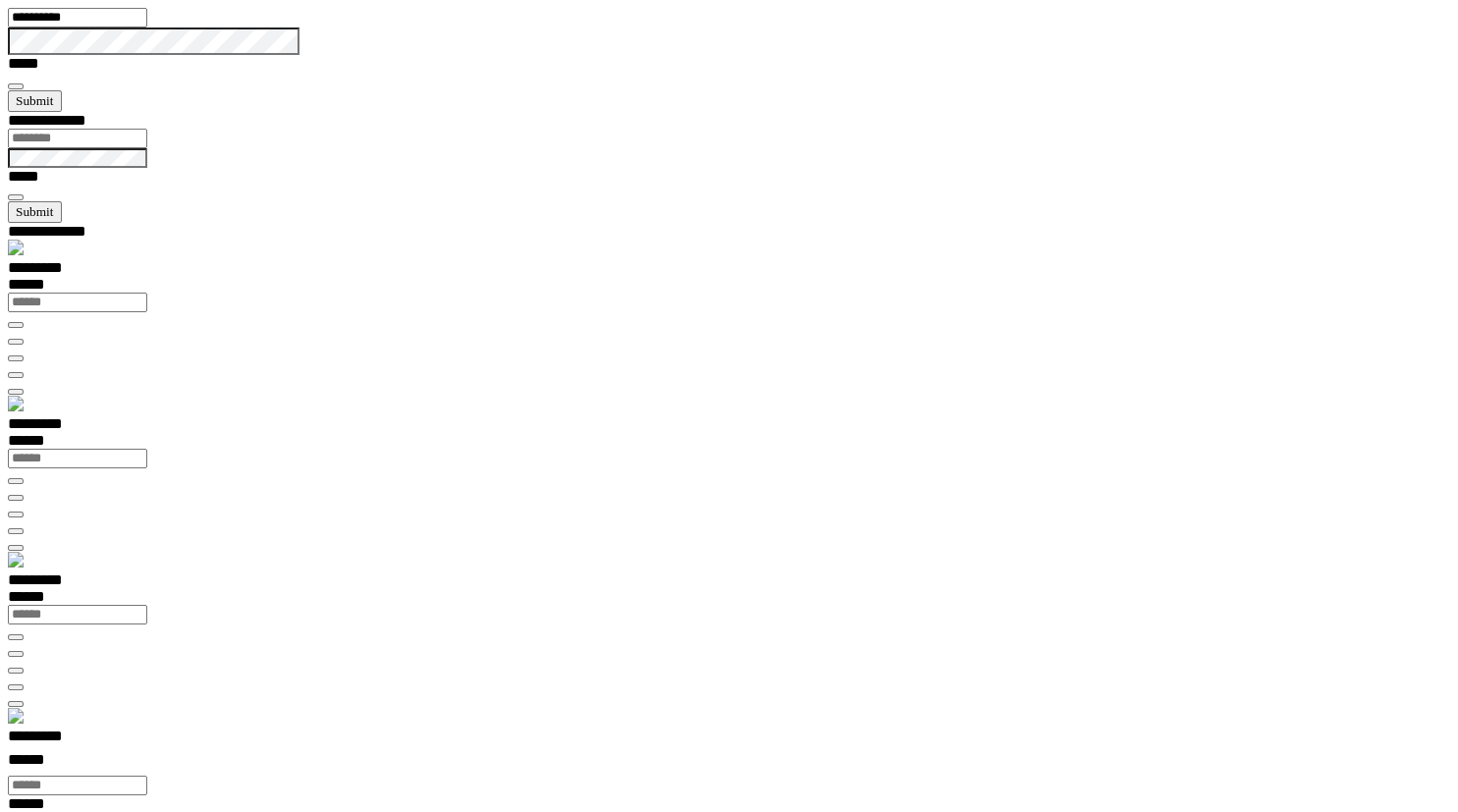 scroll, scrollTop: 97477, scrollLeft: 97985, axis: both 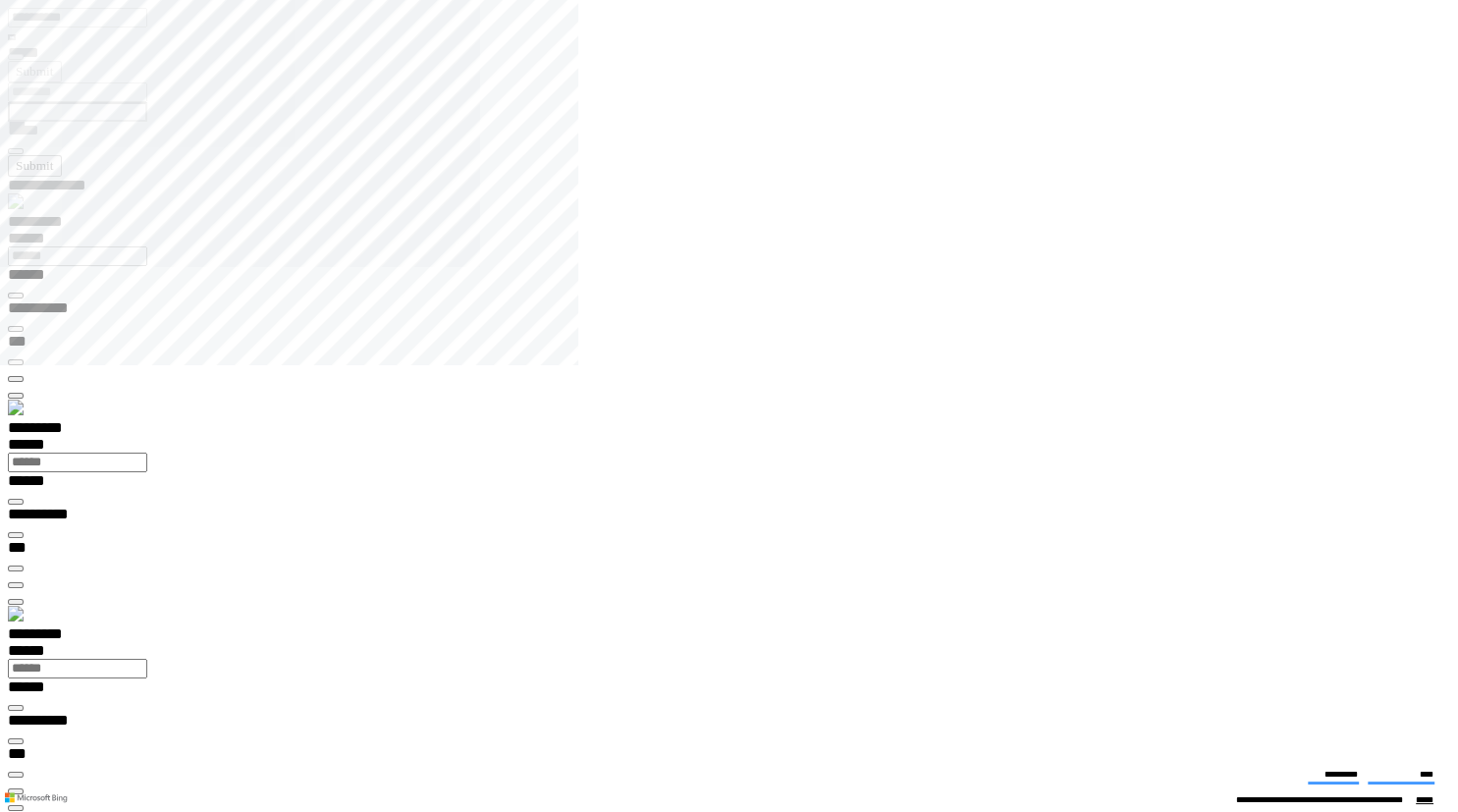 click at bounding box center [736, 3021] 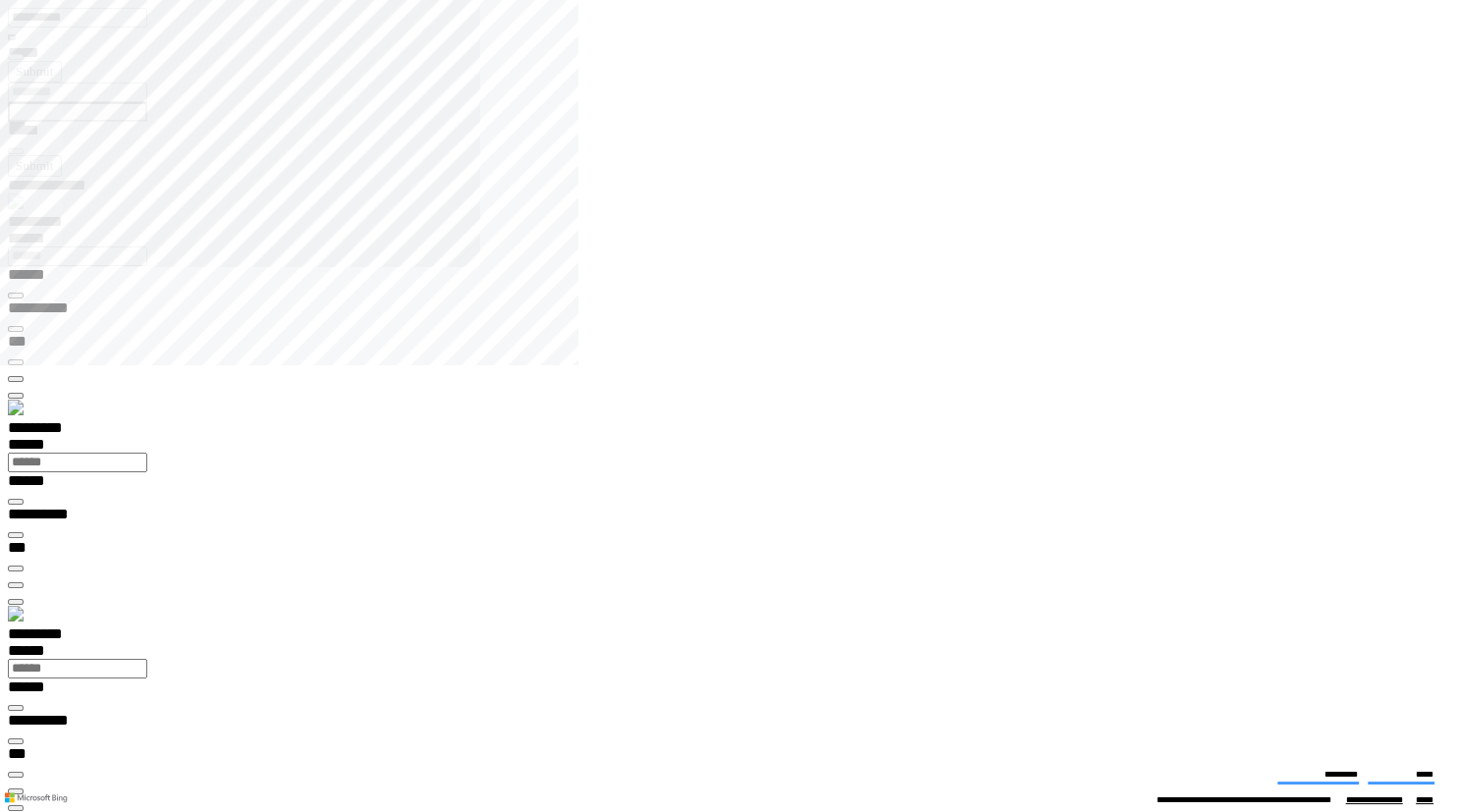 click on "**********" at bounding box center (442, 3125) 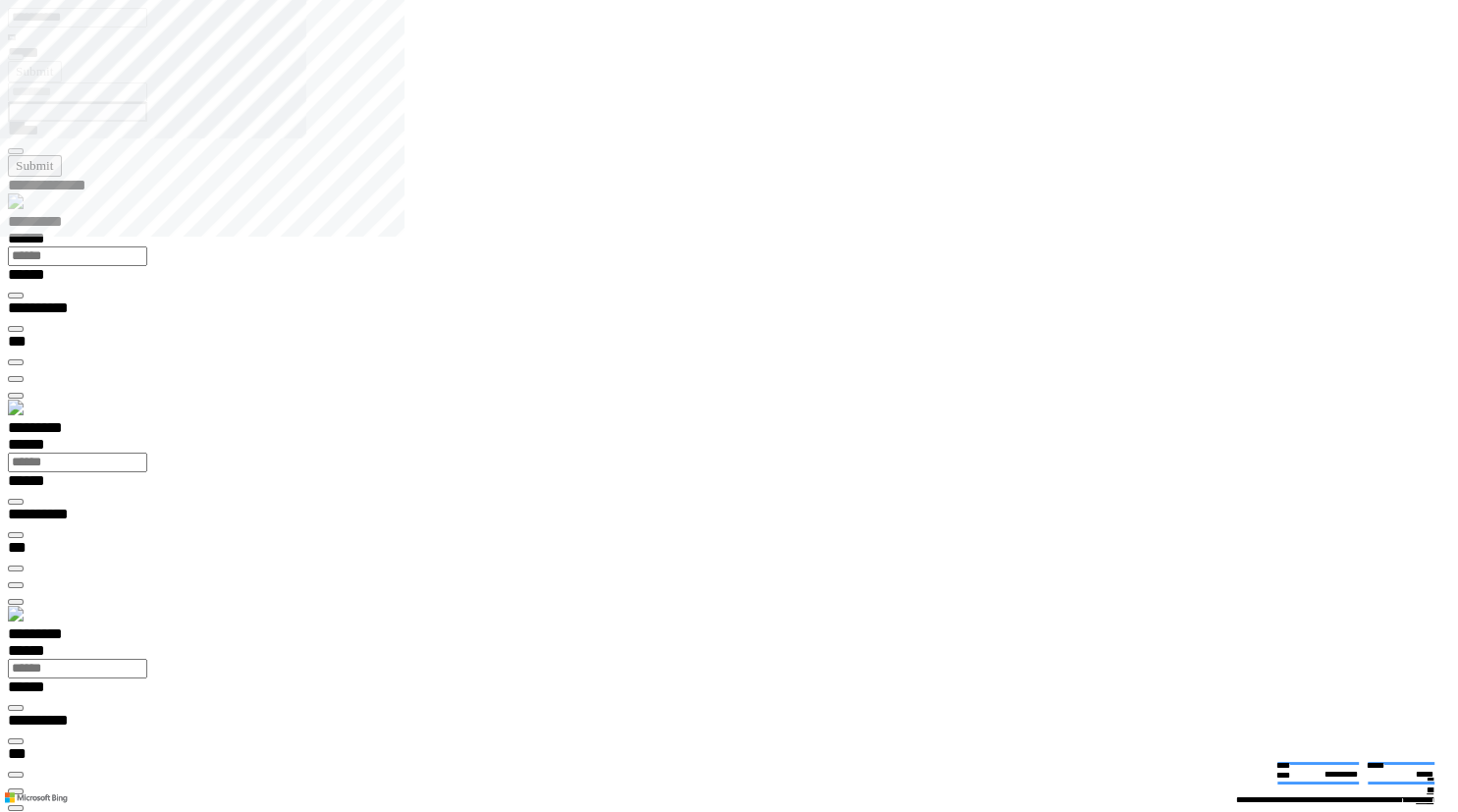 type on "**********" 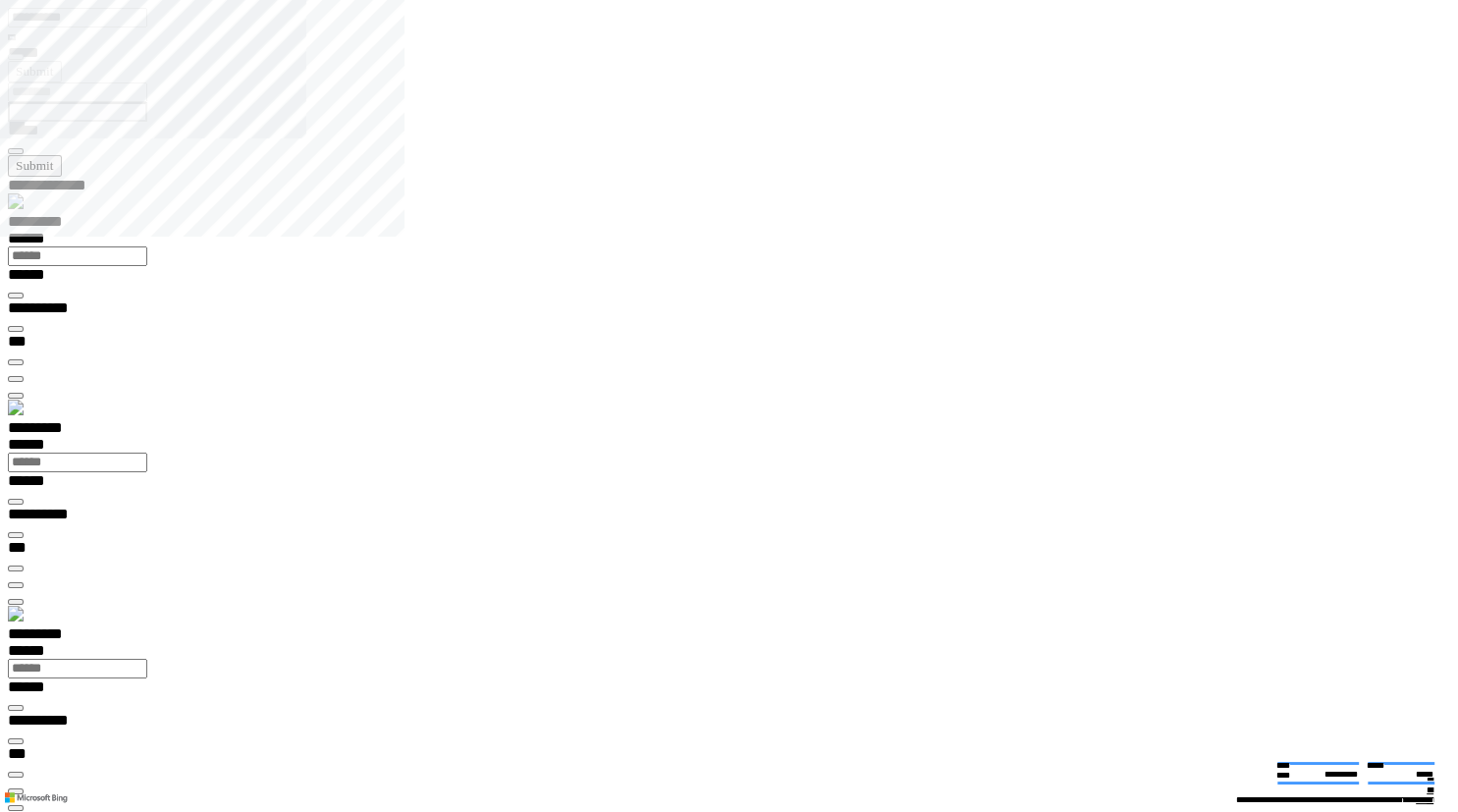click on "**********" at bounding box center [38, 8999] 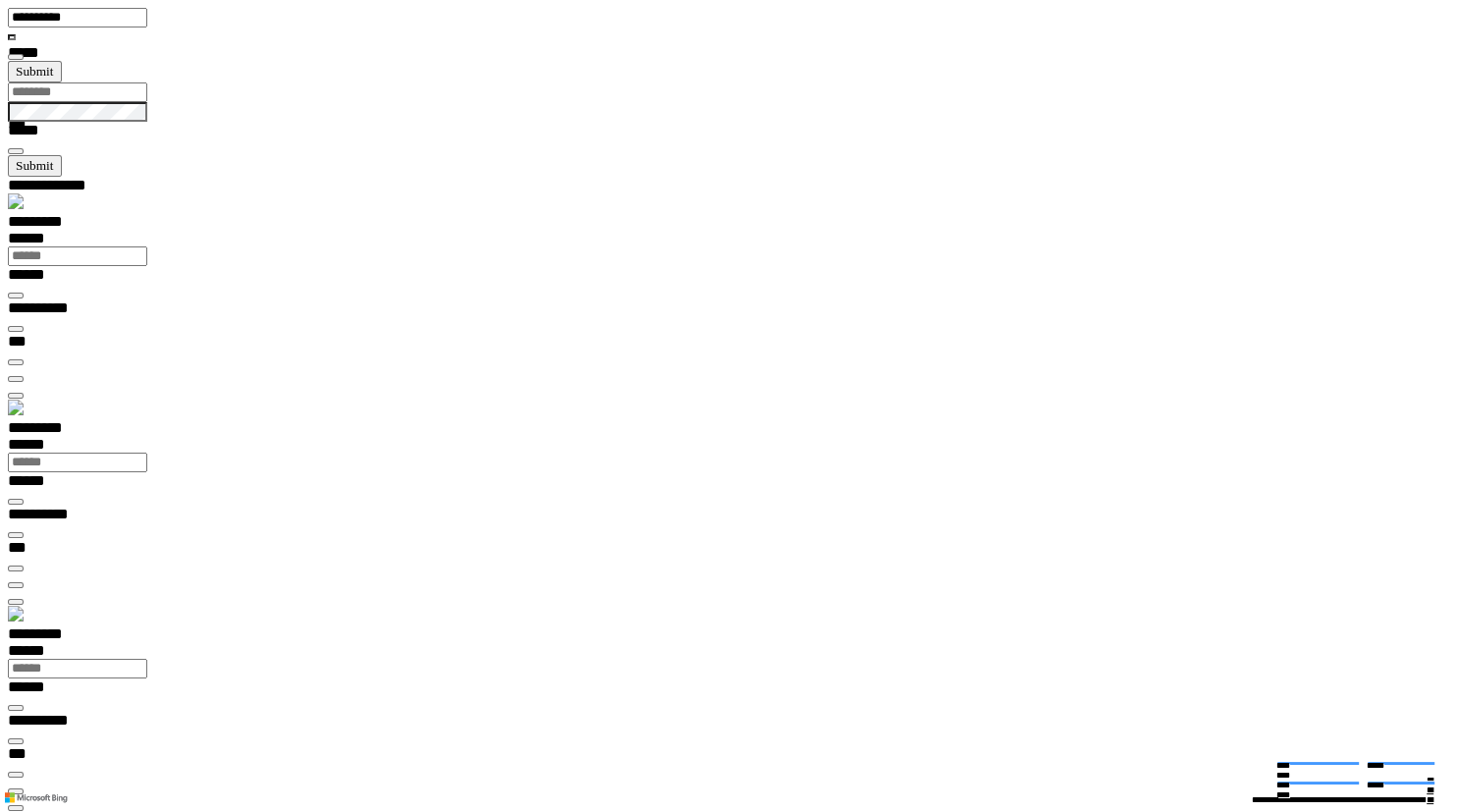 click at bounding box center [16, 4288] 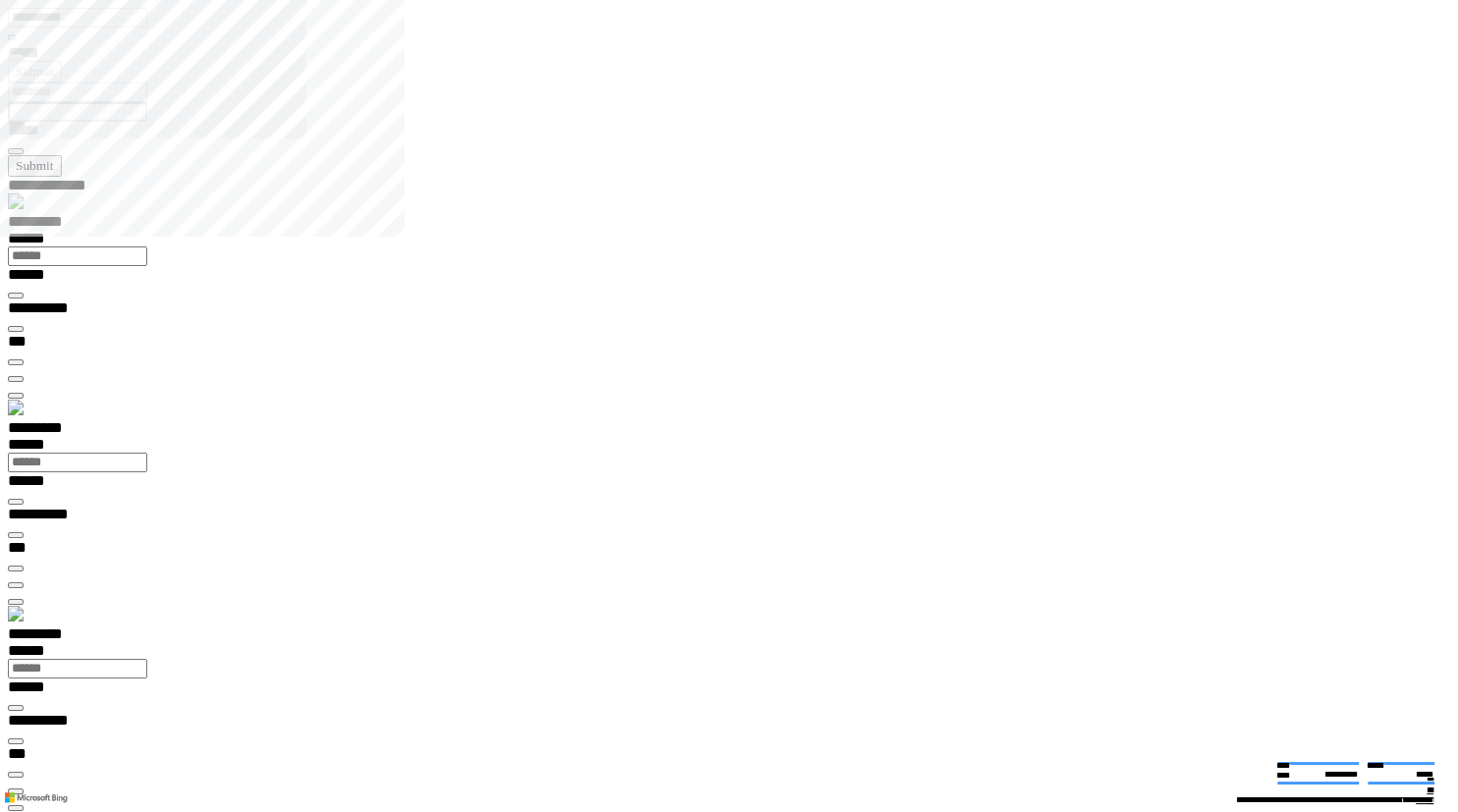 click at bounding box center [16, 4216] 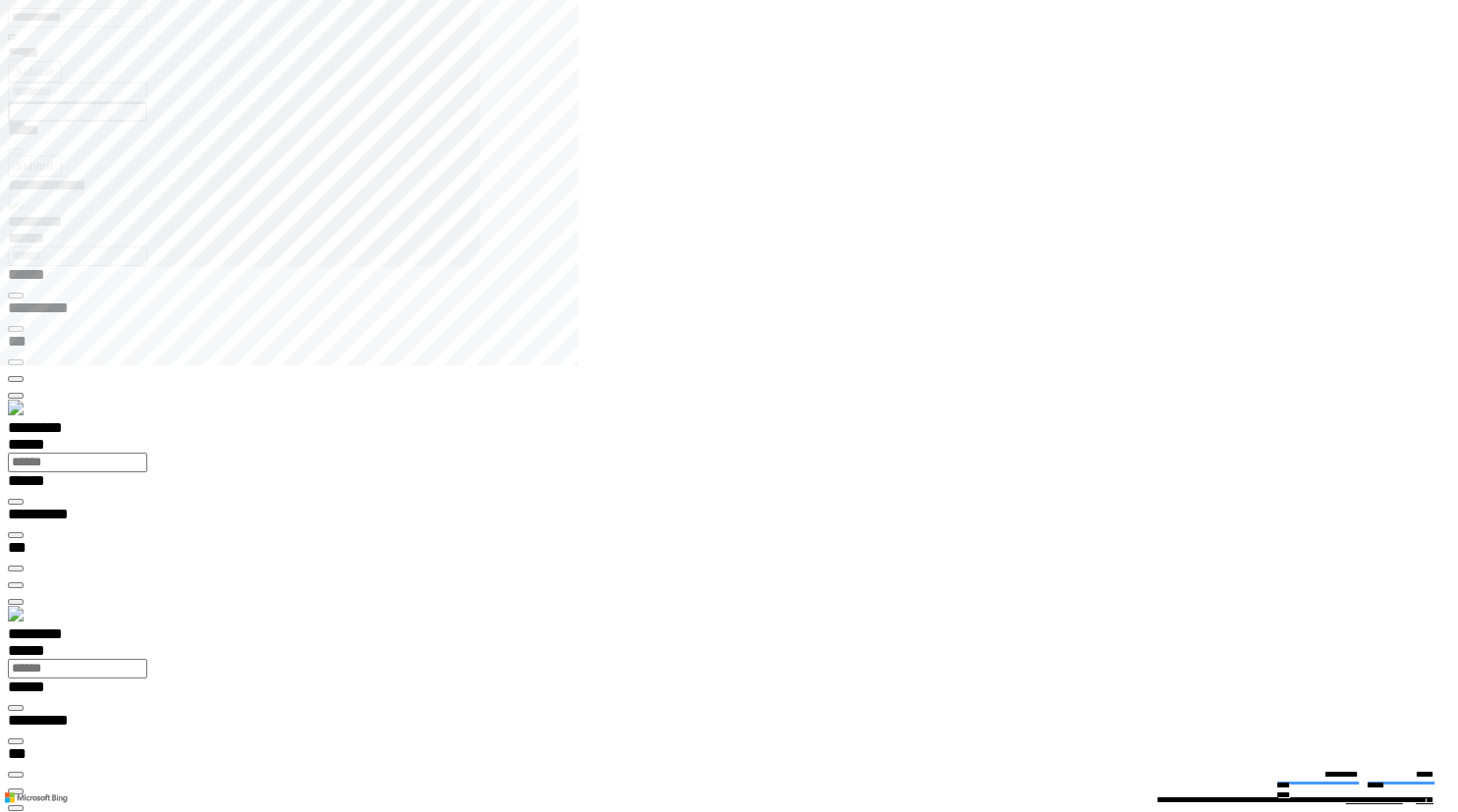 click at bounding box center [736, 3021] 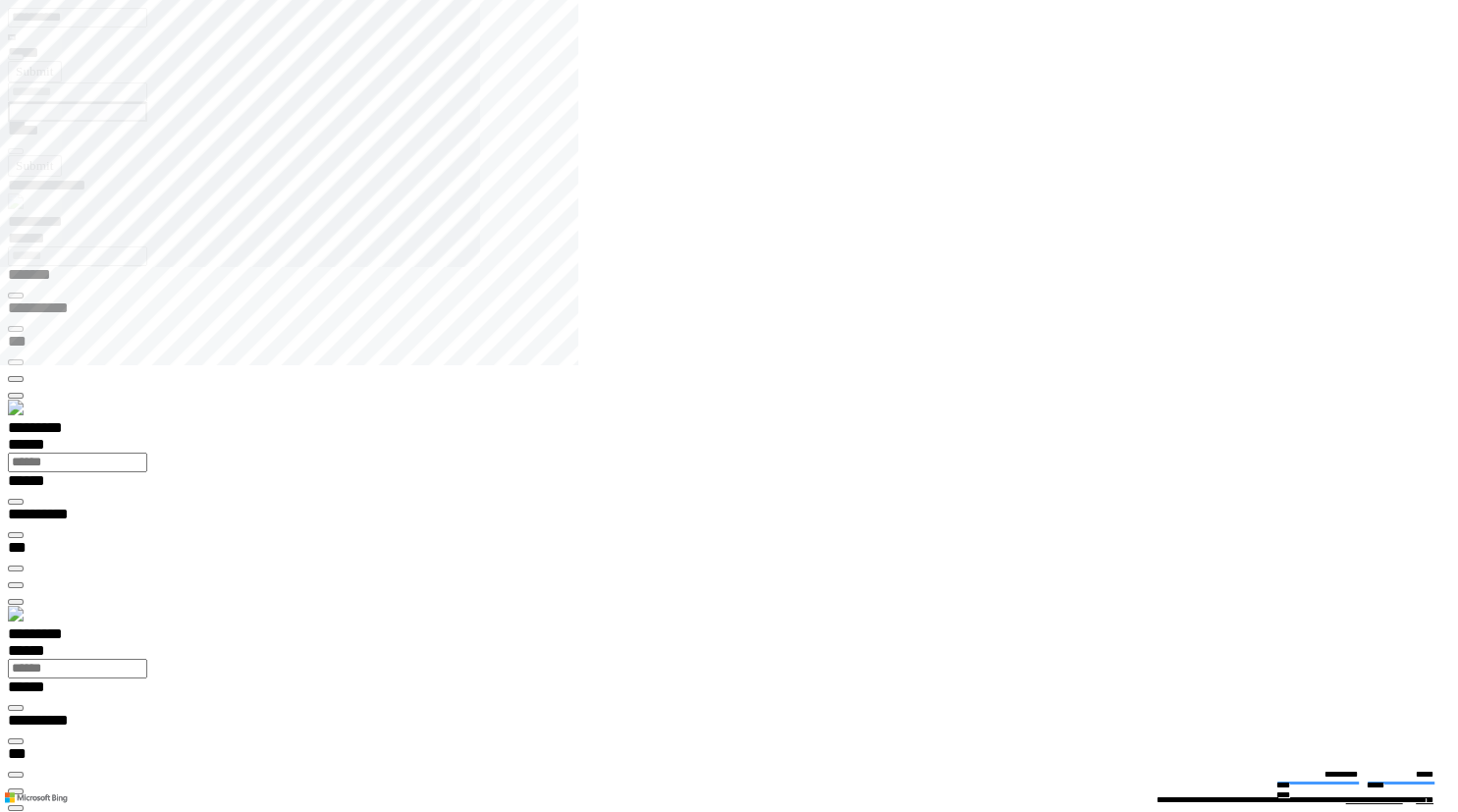 click at bounding box center (16, 3094) 